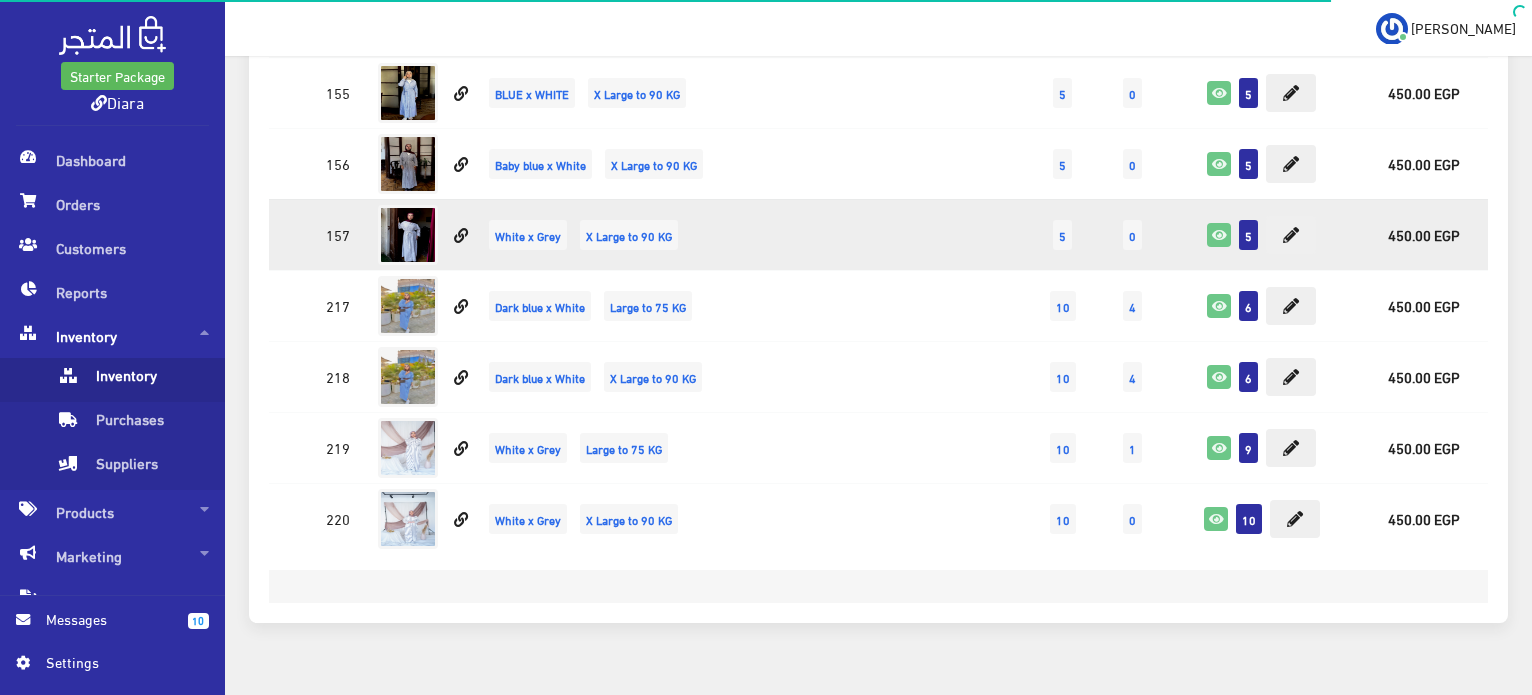 scroll, scrollTop: 7232, scrollLeft: 0, axis: vertical 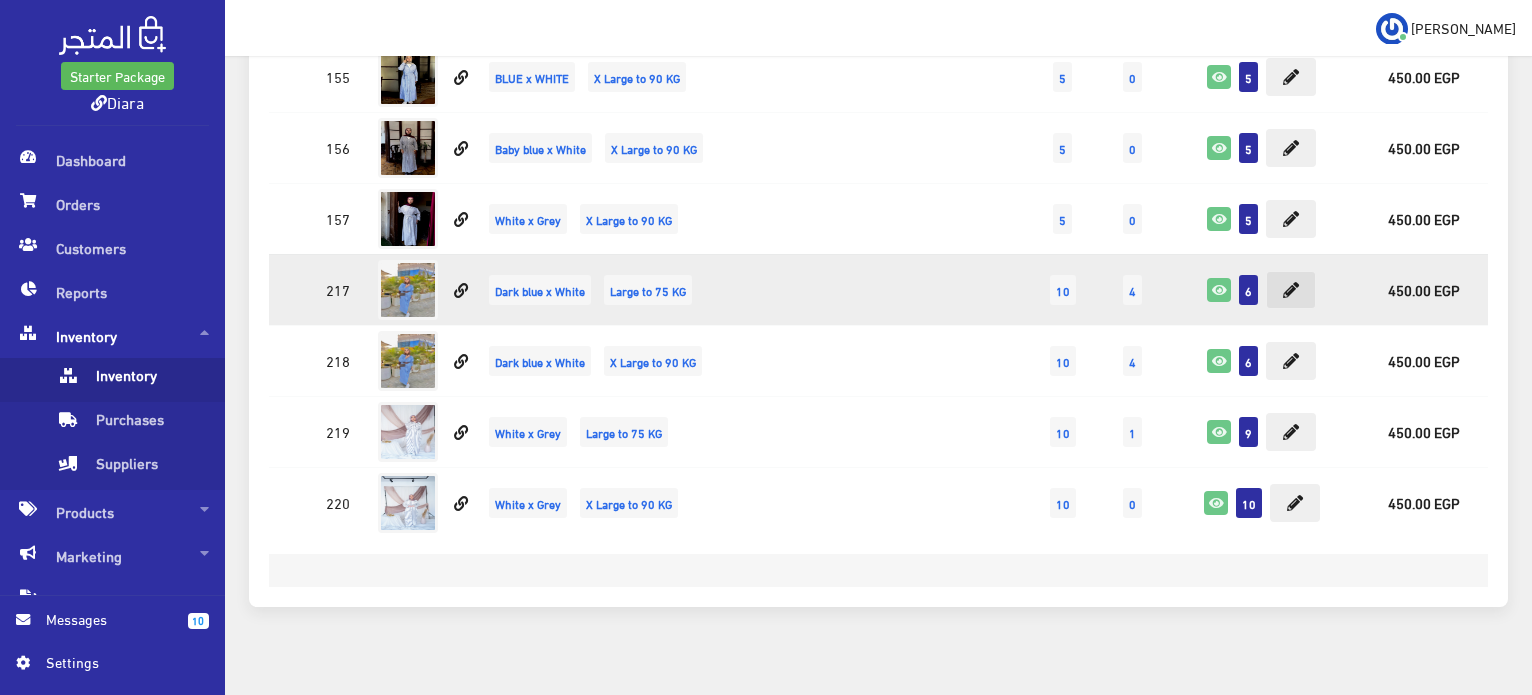 click at bounding box center (1291, 290) 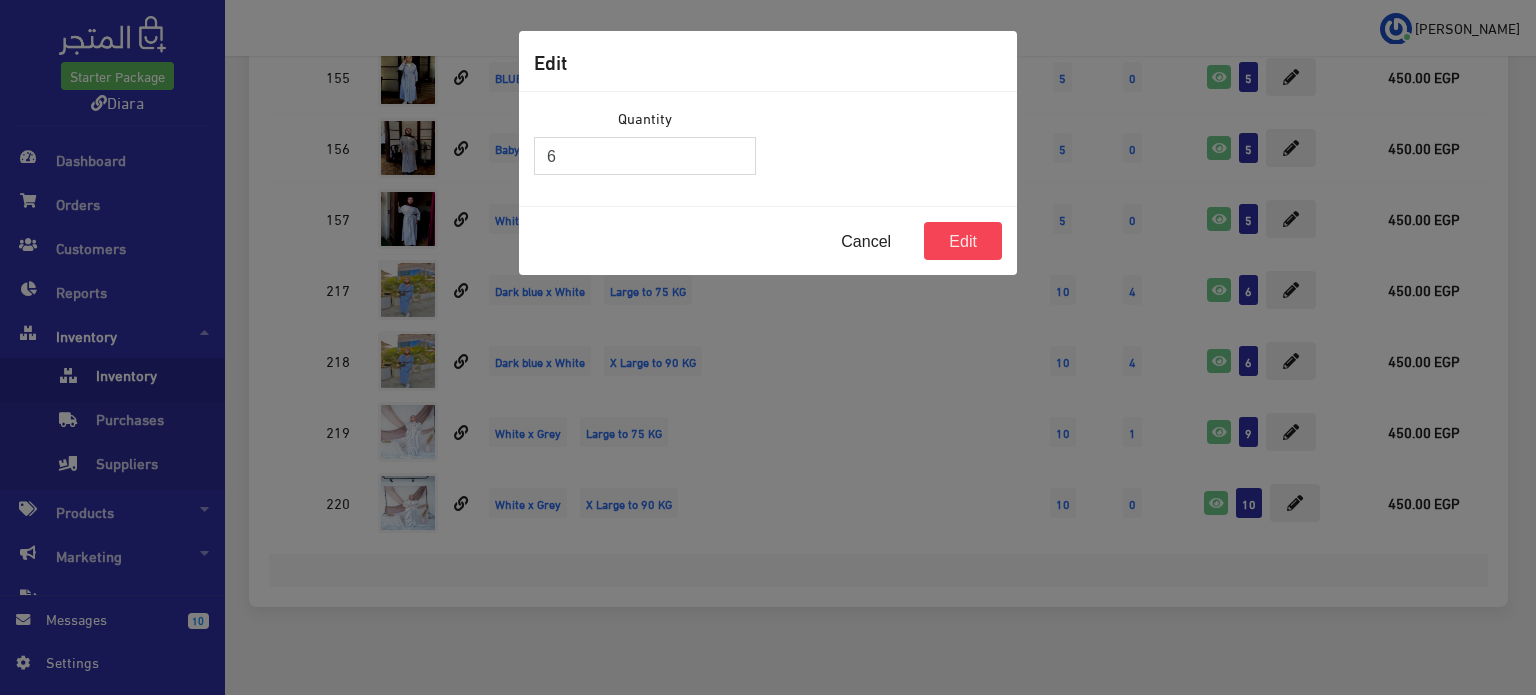 click on "6" at bounding box center (645, 156) 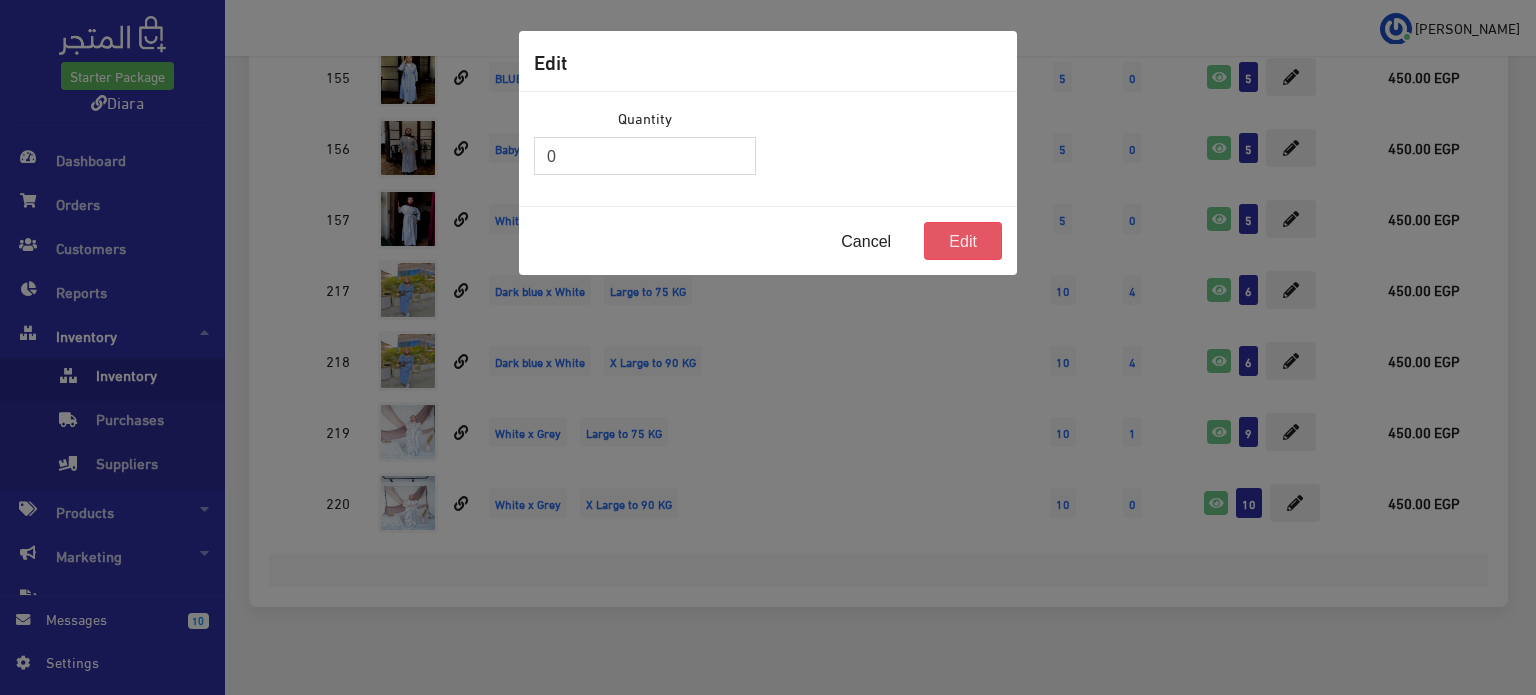 type on "0" 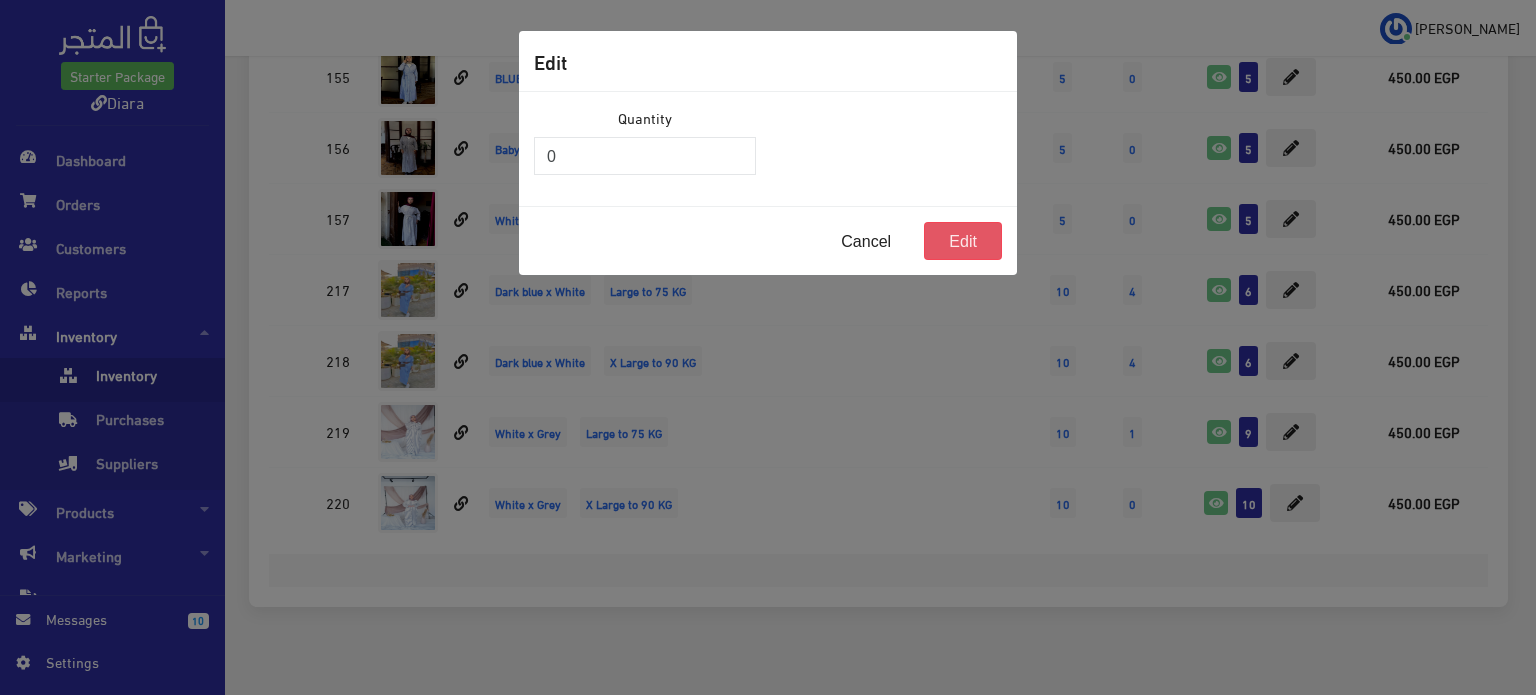 click on "Edit" at bounding box center [963, 241] 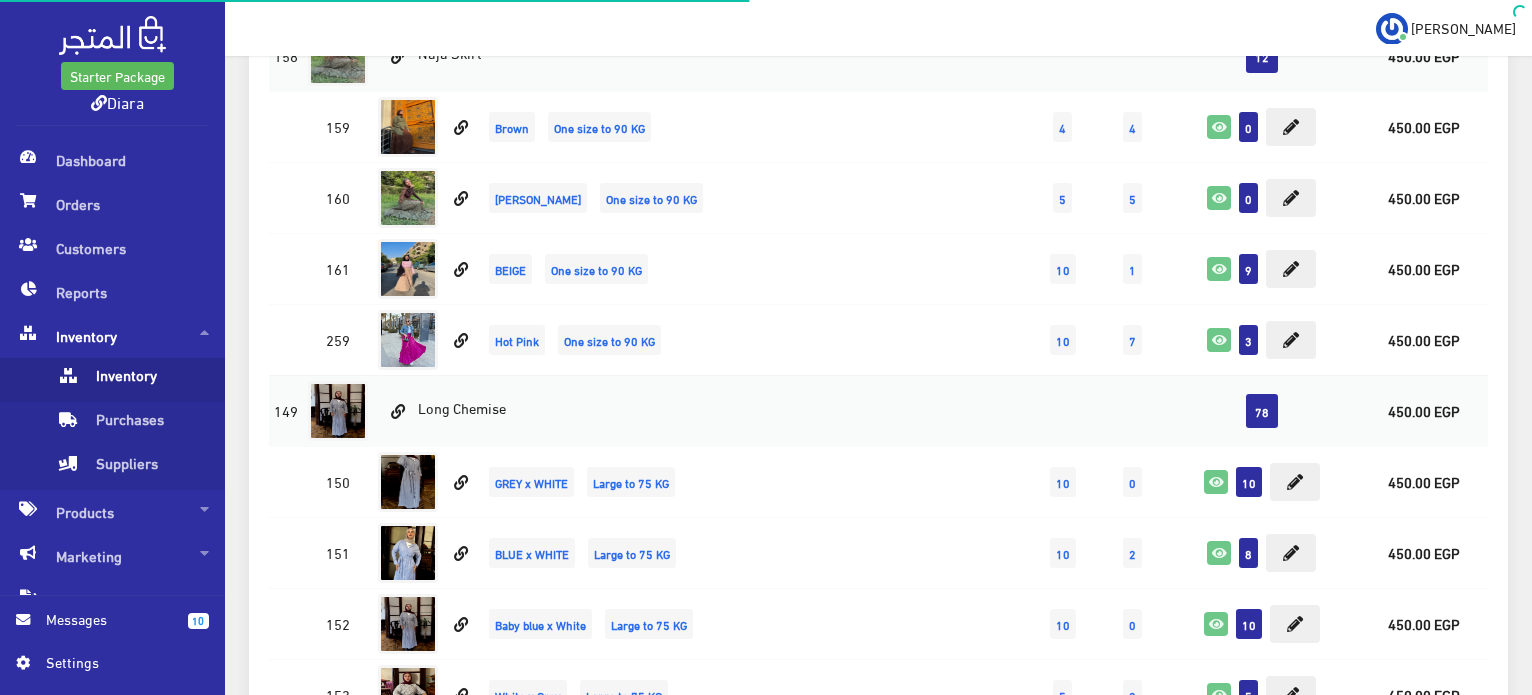 scroll, scrollTop: 6332, scrollLeft: 0, axis: vertical 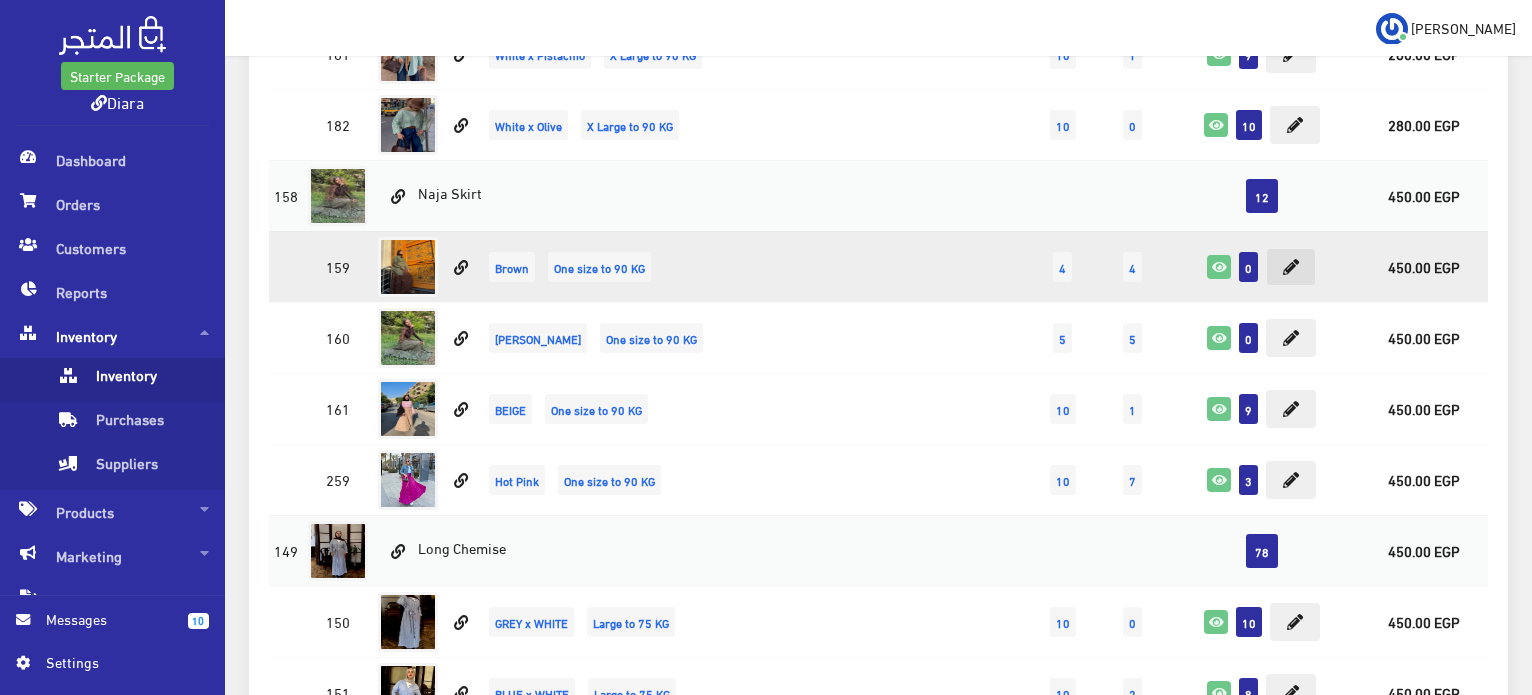 click at bounding box center (1291, 267) 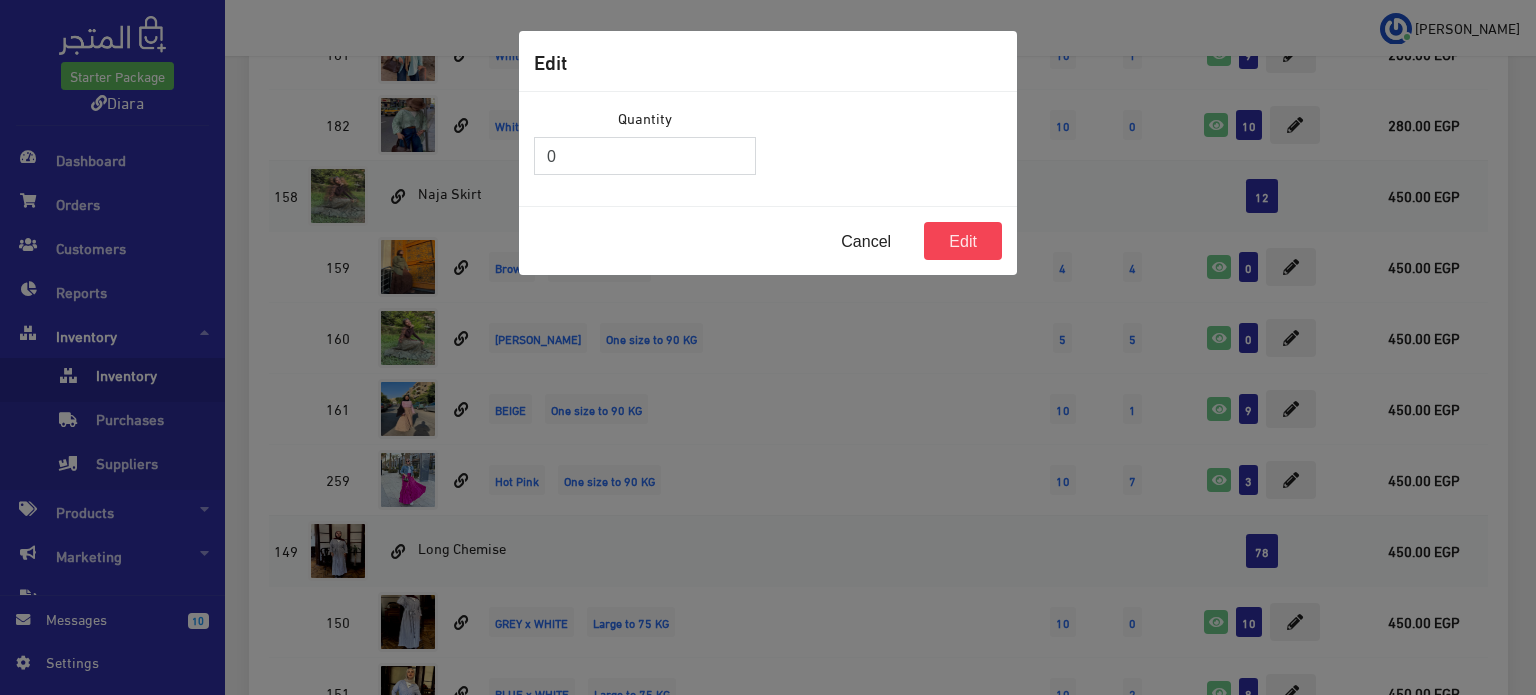 drag, startPoint x: 615, startPoint y: 159, endPoint x: 536, endPoint y: 159, distance: 79 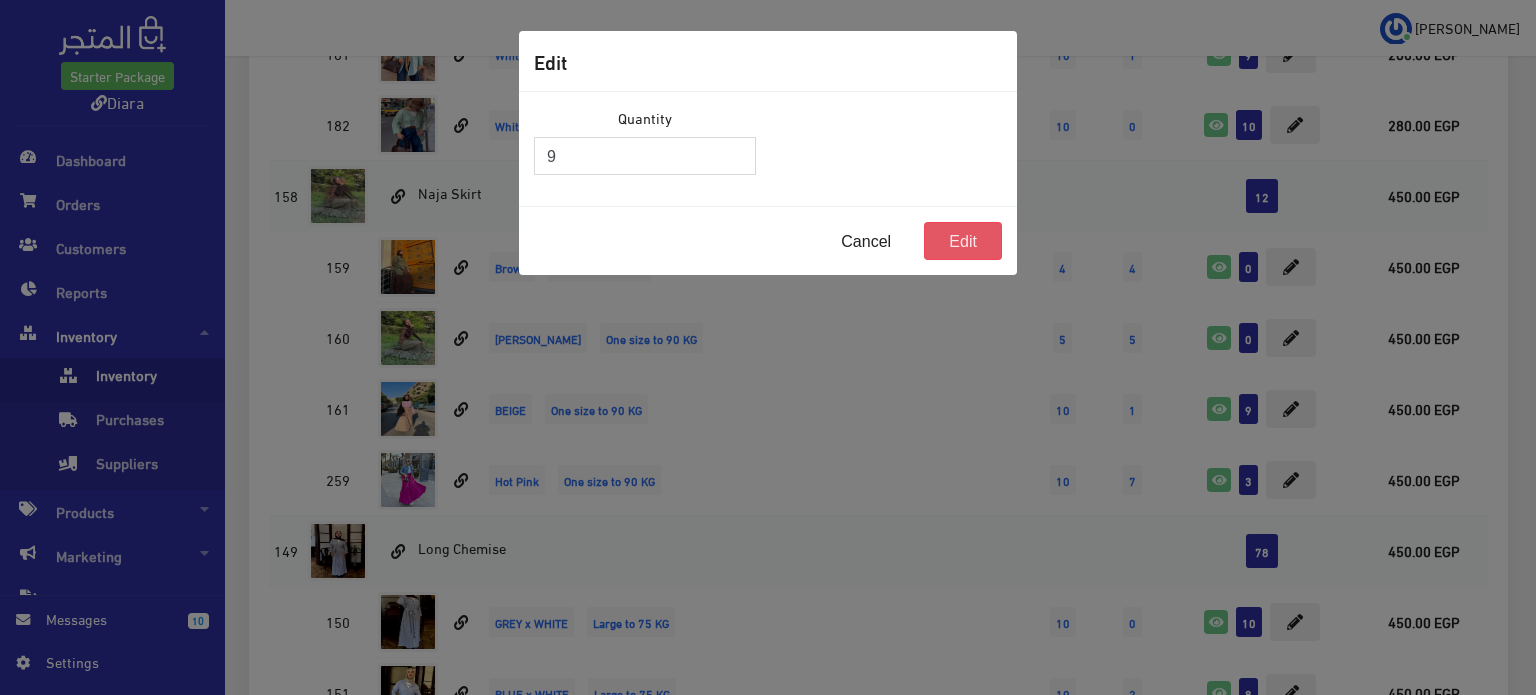 type on "9" 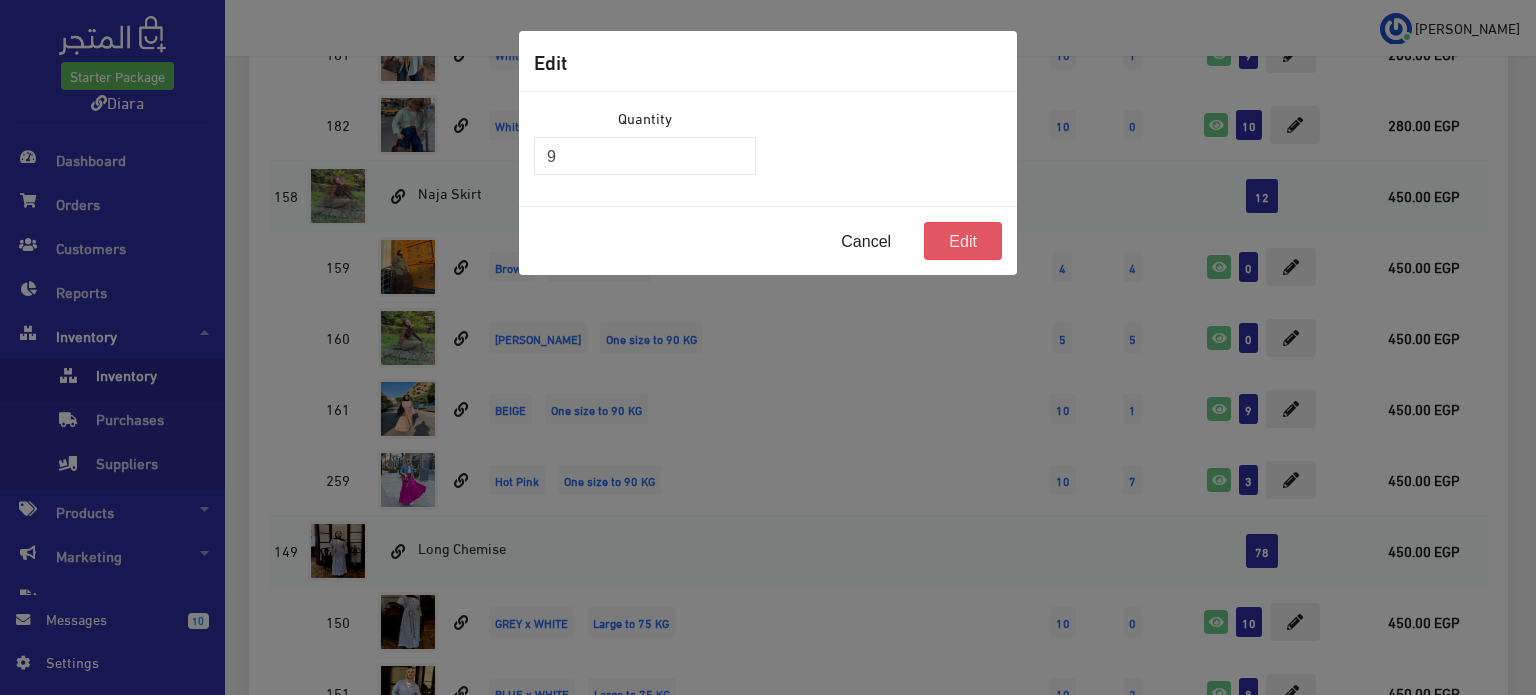 click on "Edit" at bounding box center (963, 241) 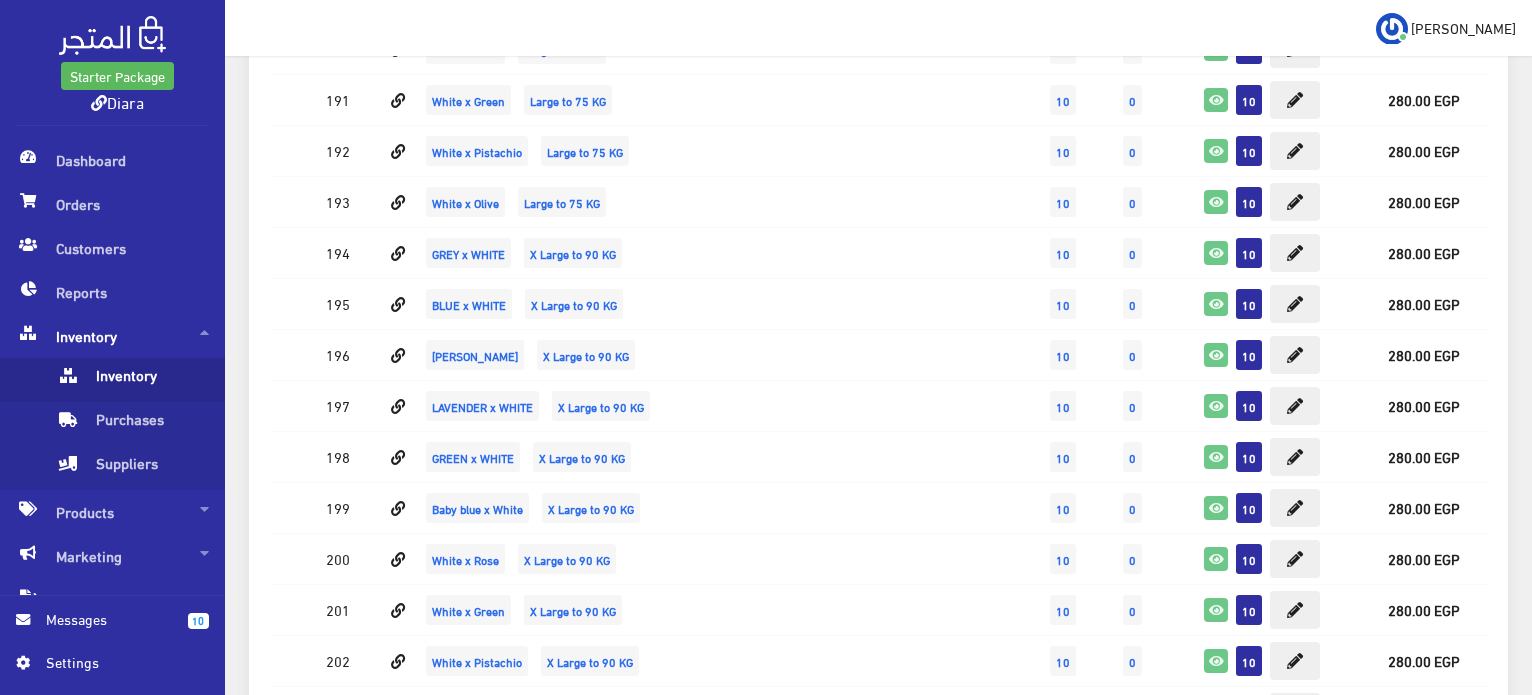 scroll, scrollTop: 6200, scrollLeft: 0, axis: vertical 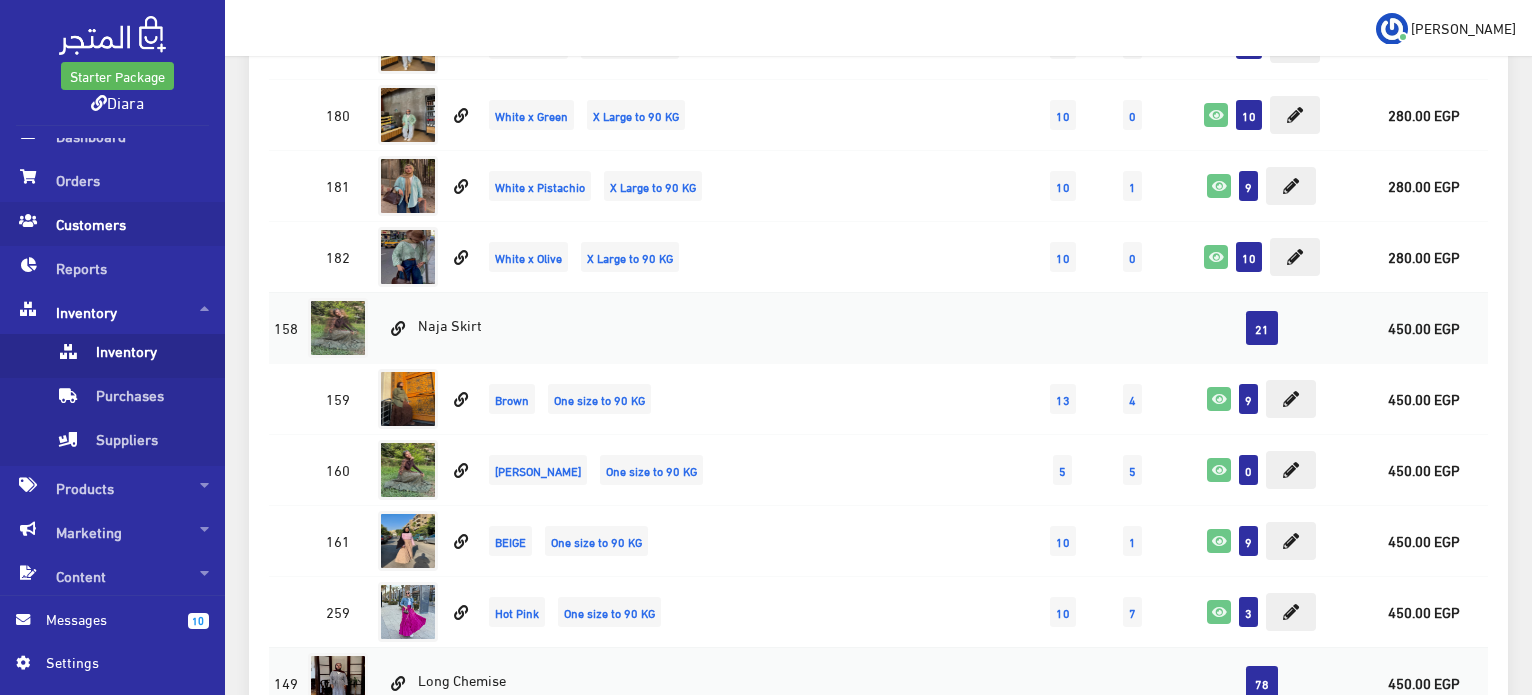 click on "Customers" at bounding box center [112, 224] 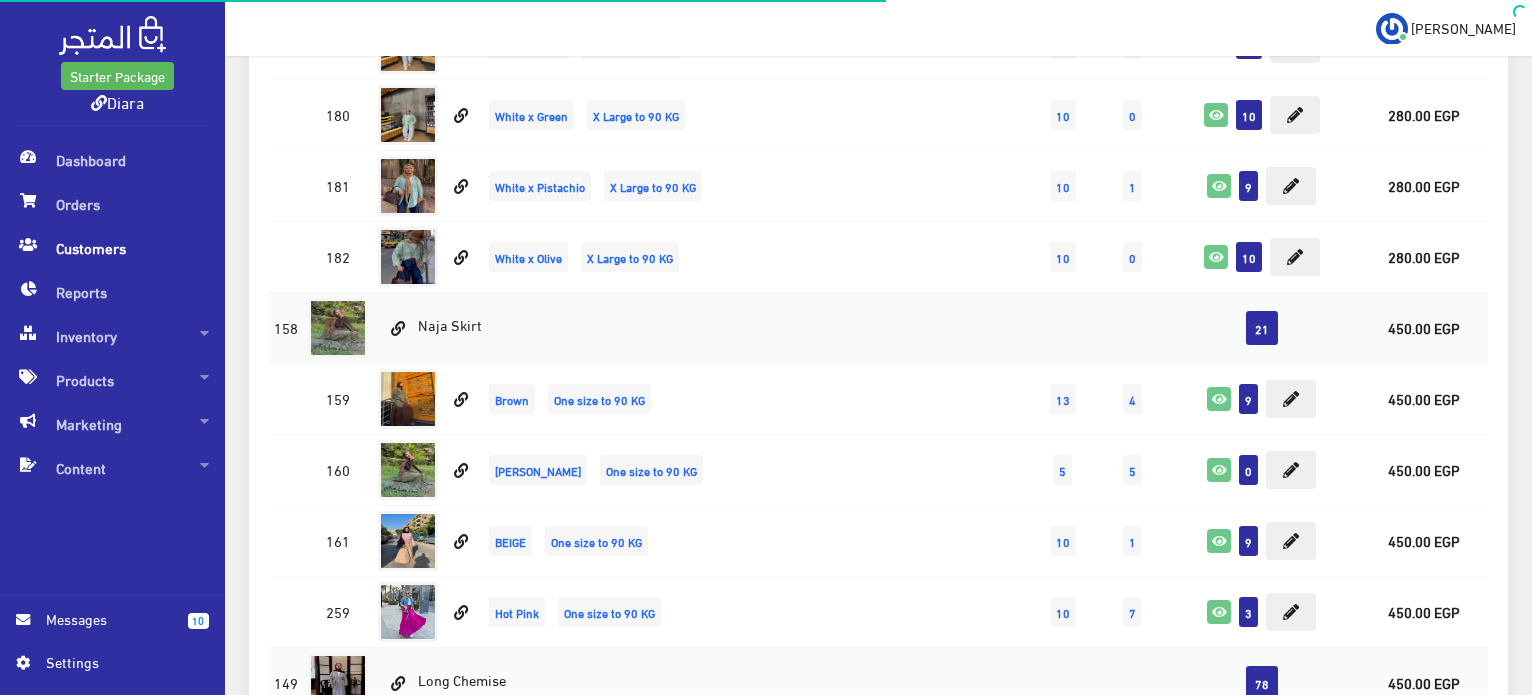 scroll, scrollTop: 0, scrollLeft: 0, axis: both 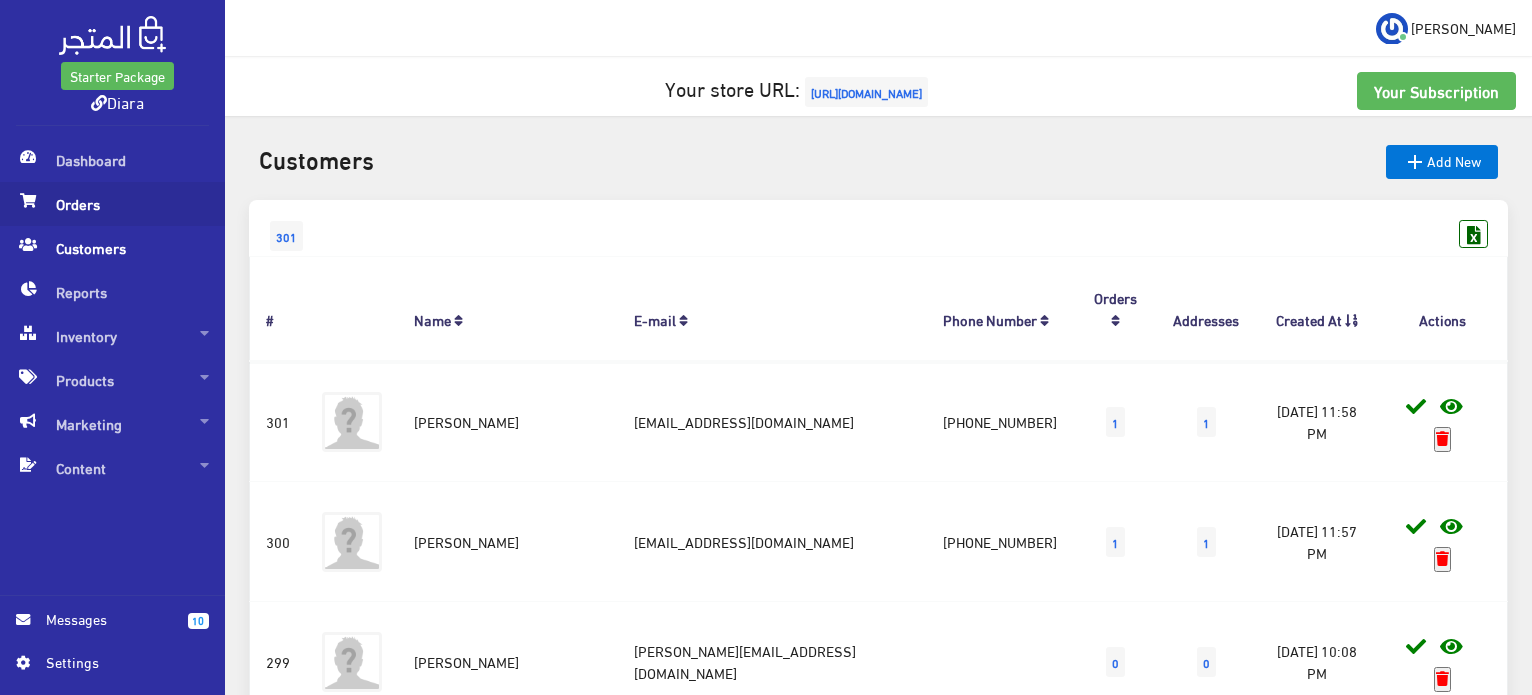 click on "Orders" at bounding box center (112, 204) 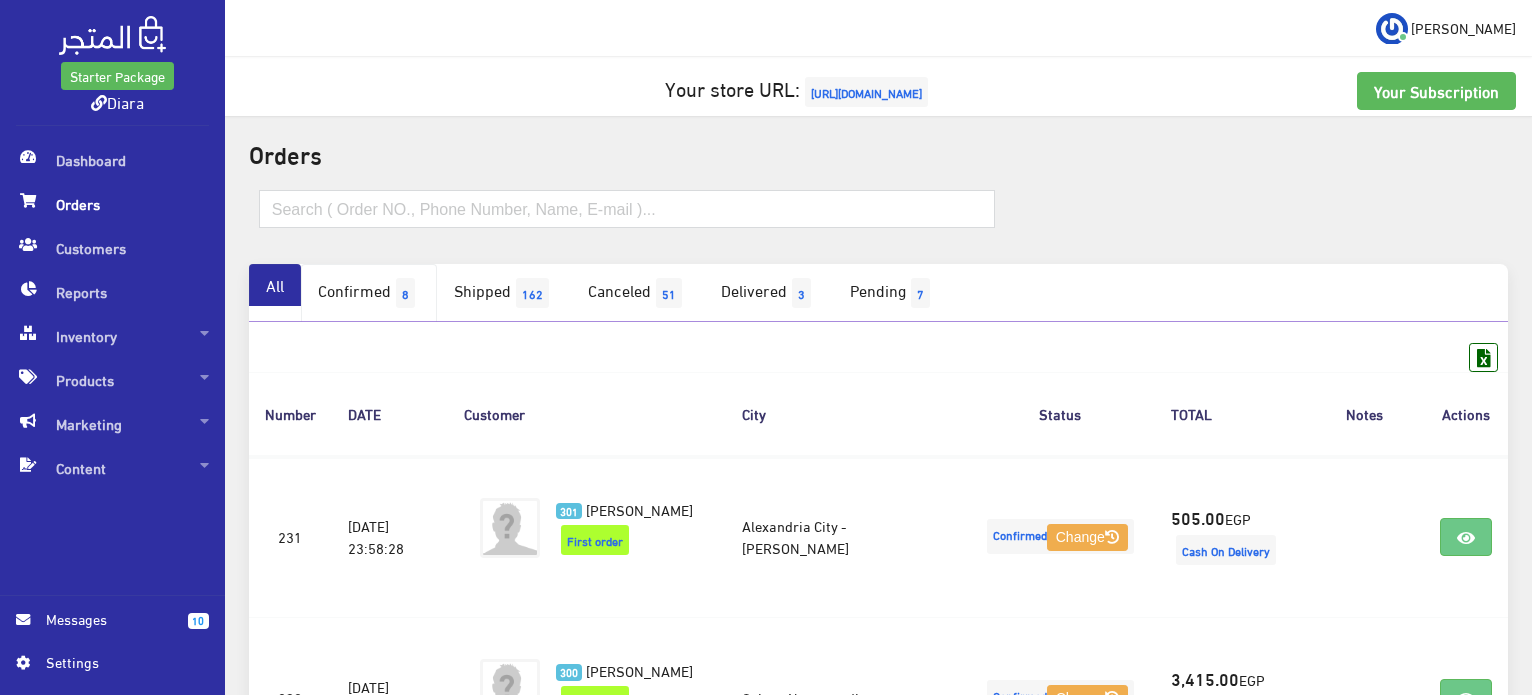 click on "8" at bounding box center (405, 293) 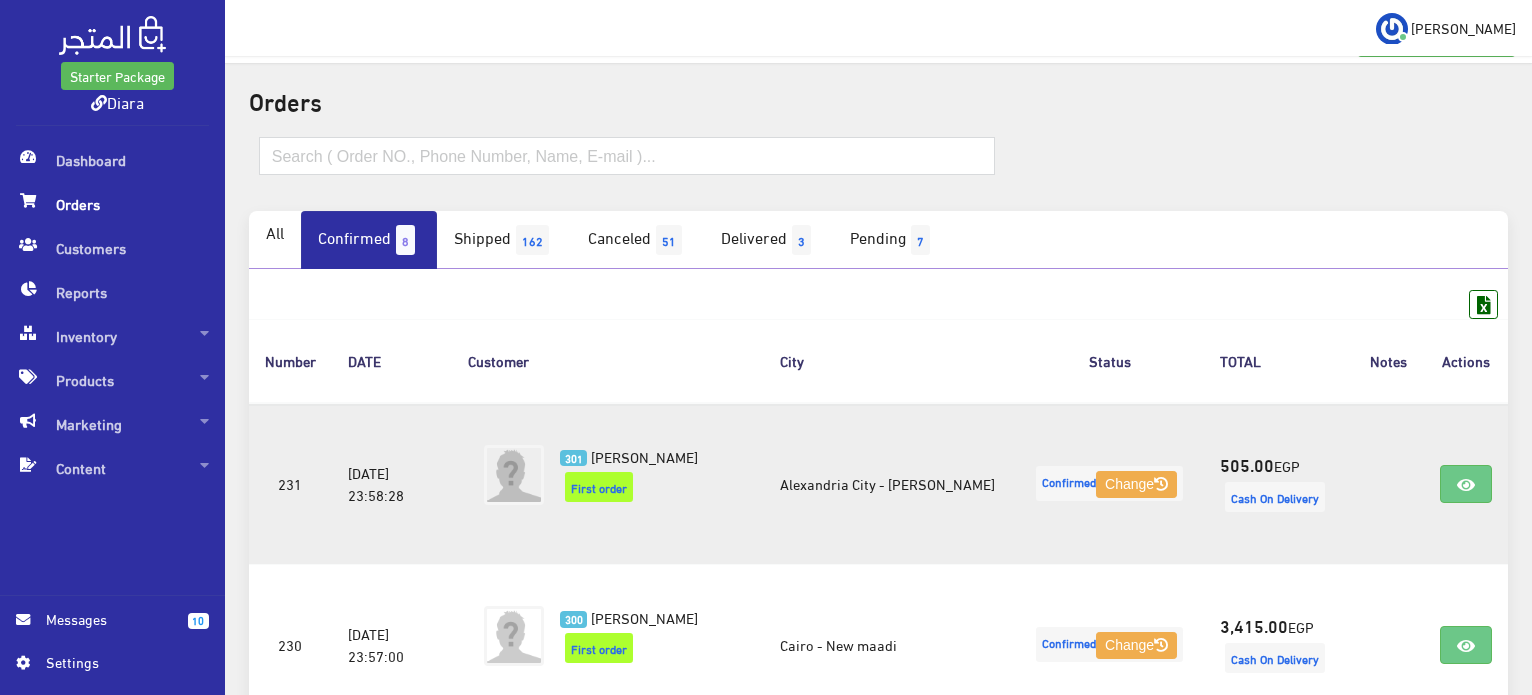 scroll, scrollTop: 100, scrollLeft: 0, axis: vertical 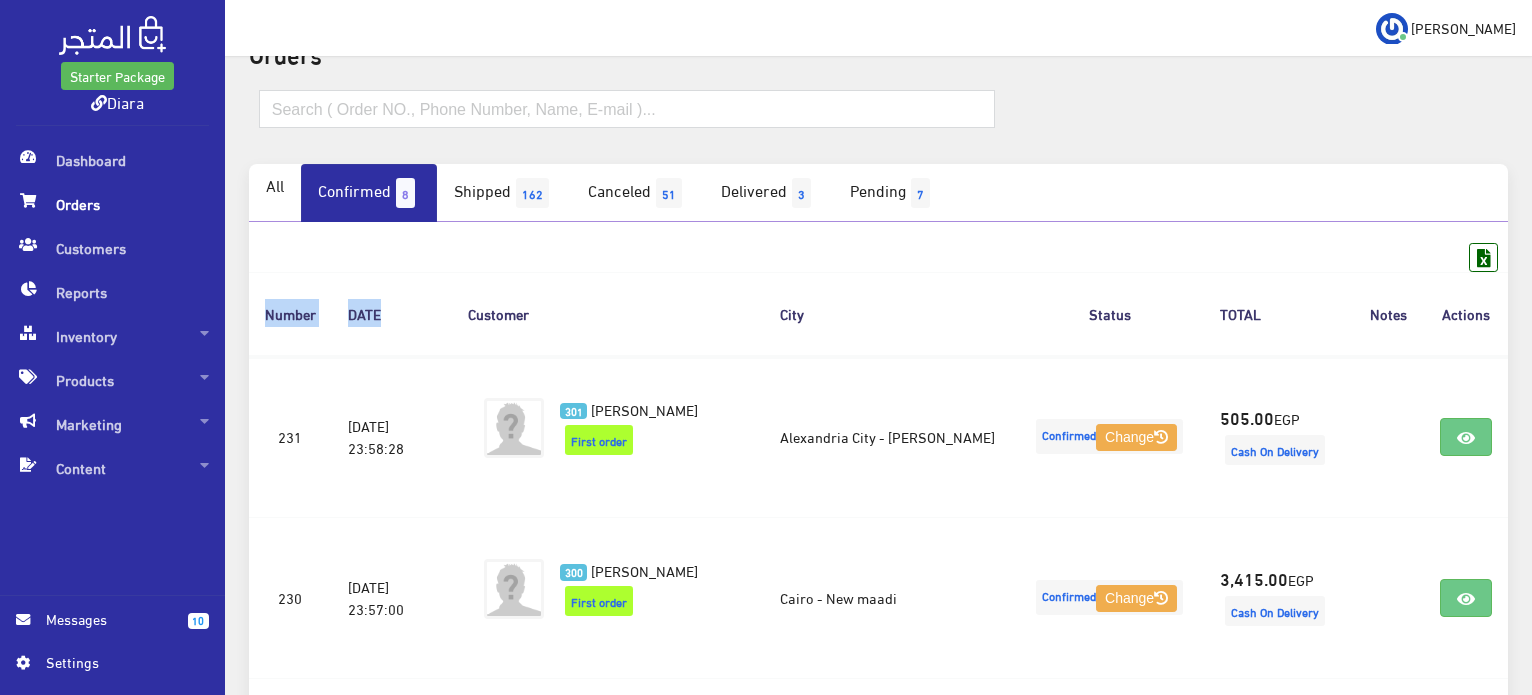 drag, startPoint x: 412, startPoint y: 287, endPoint x: 856, endPoint y: 256, distance: 445.0809 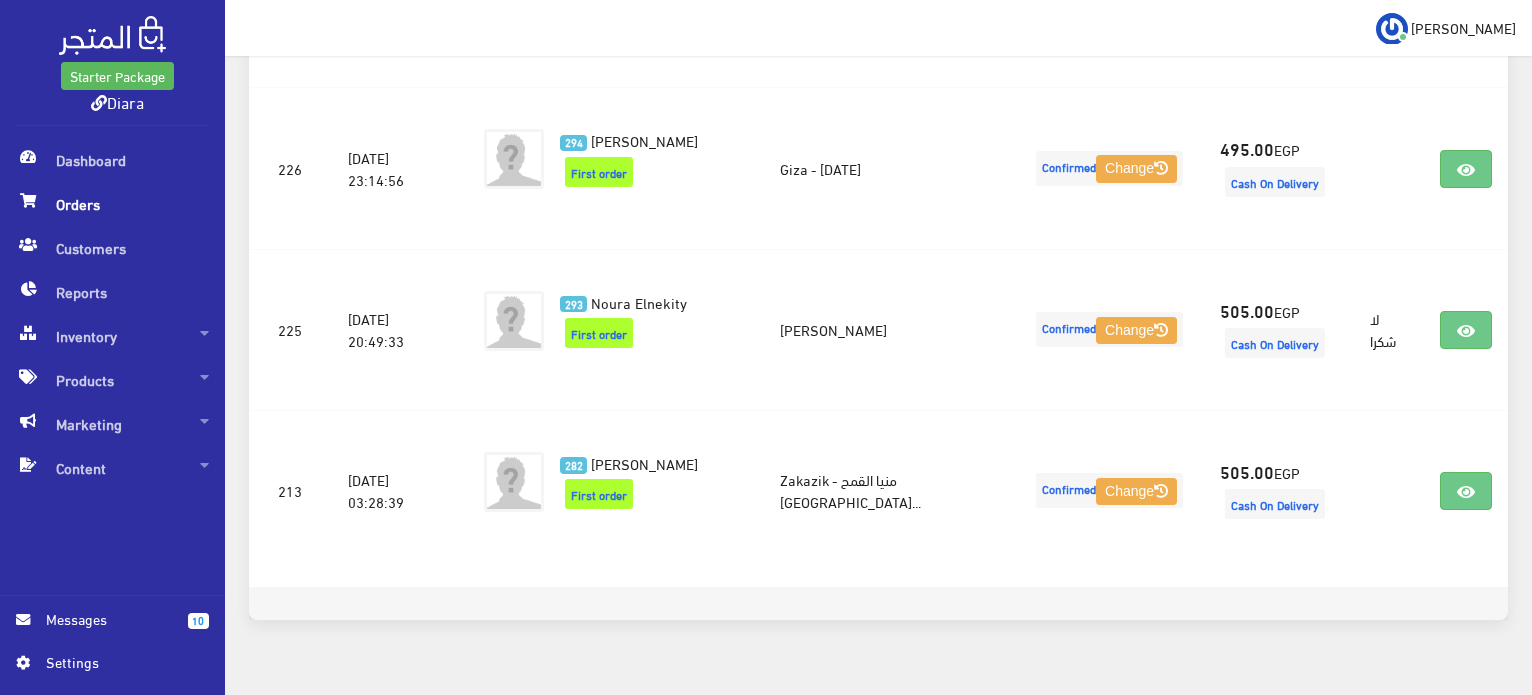 scroll, scrollTop: 1200, scrollLeft: 0, axis: vertical 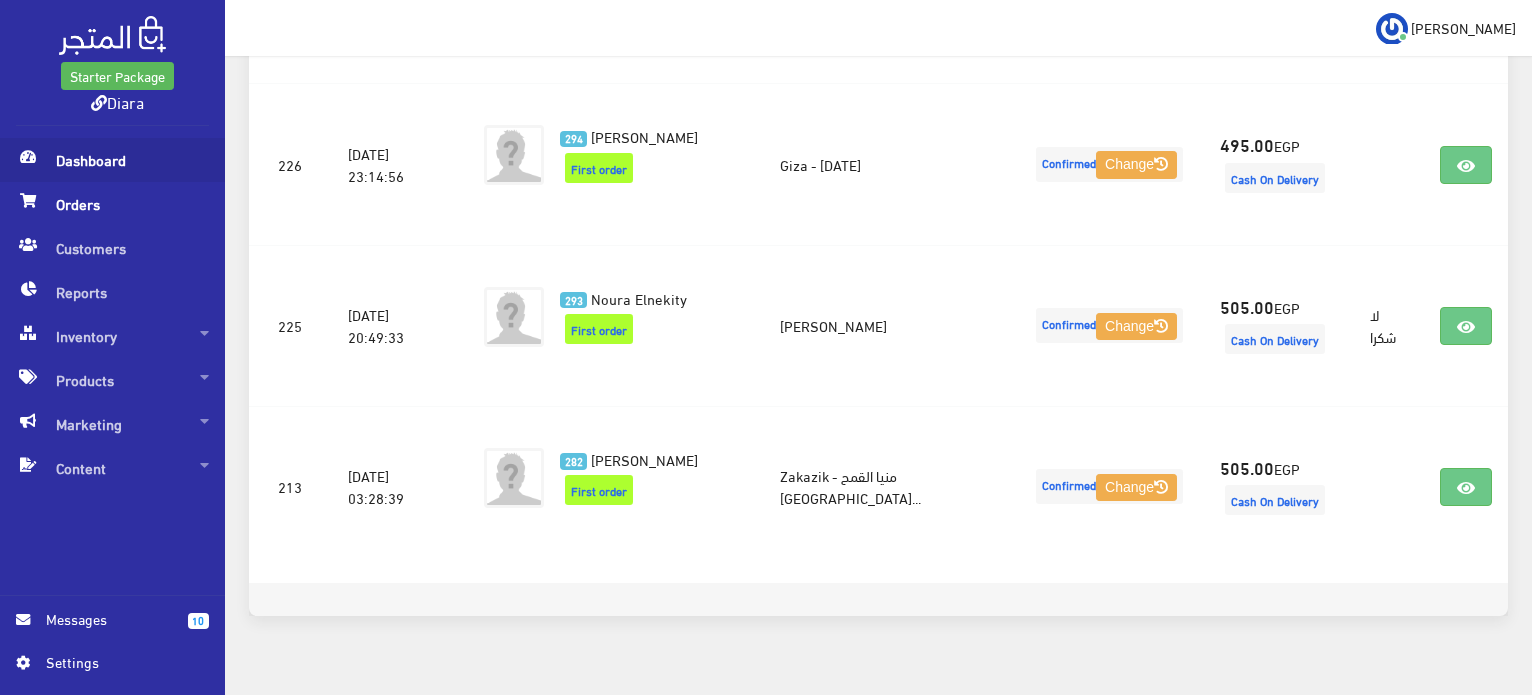 click on "Dashboard" at bounding box center (112, 160) 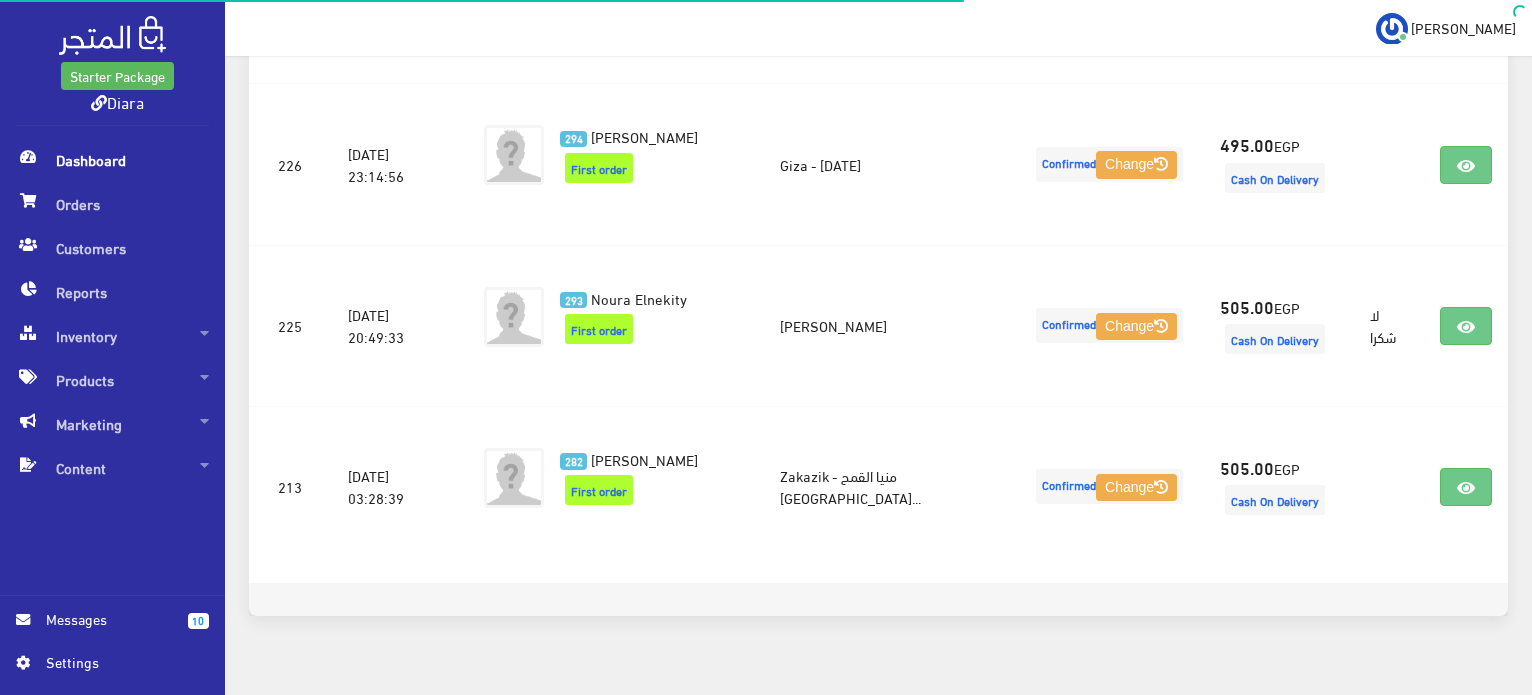 scroll, scrollTop: 0, scrollLeft: 0, axis: both 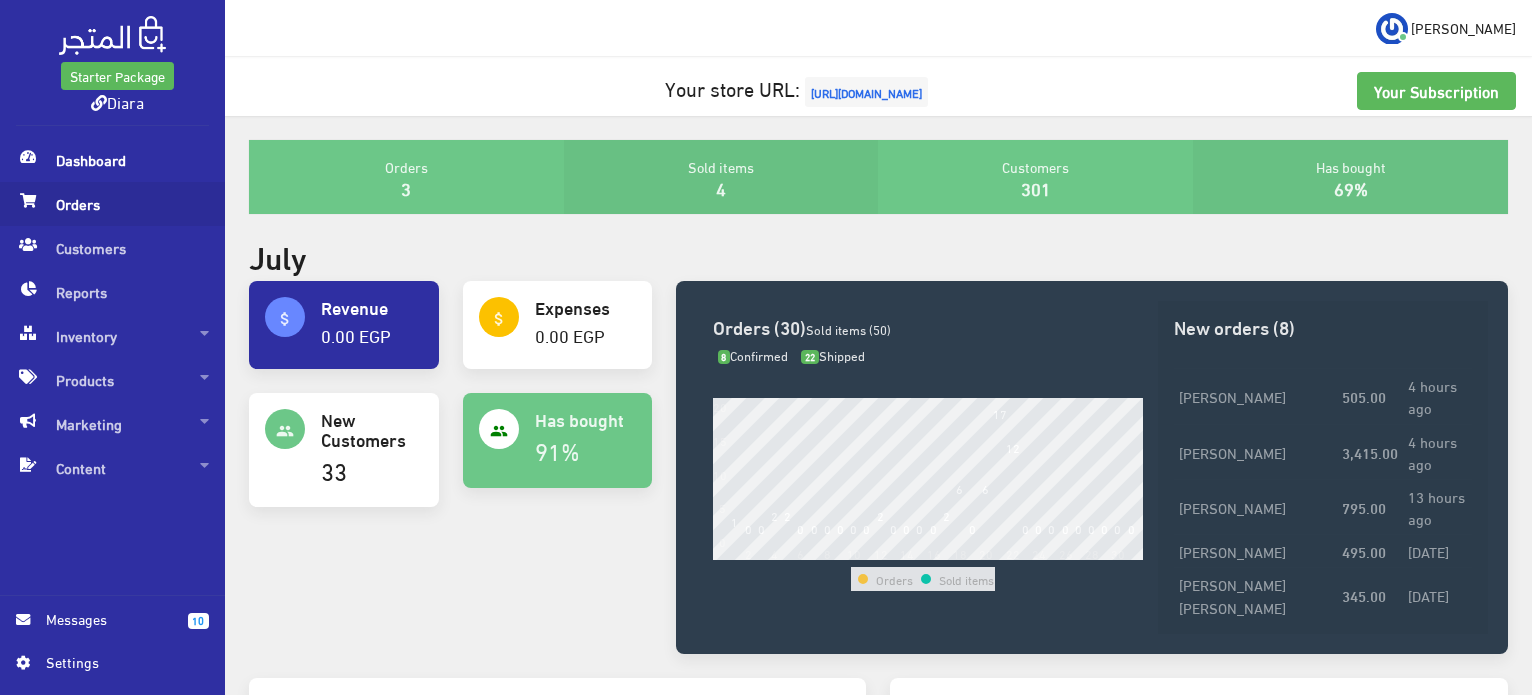 click on "Orders" at bounding box center (112, 204) 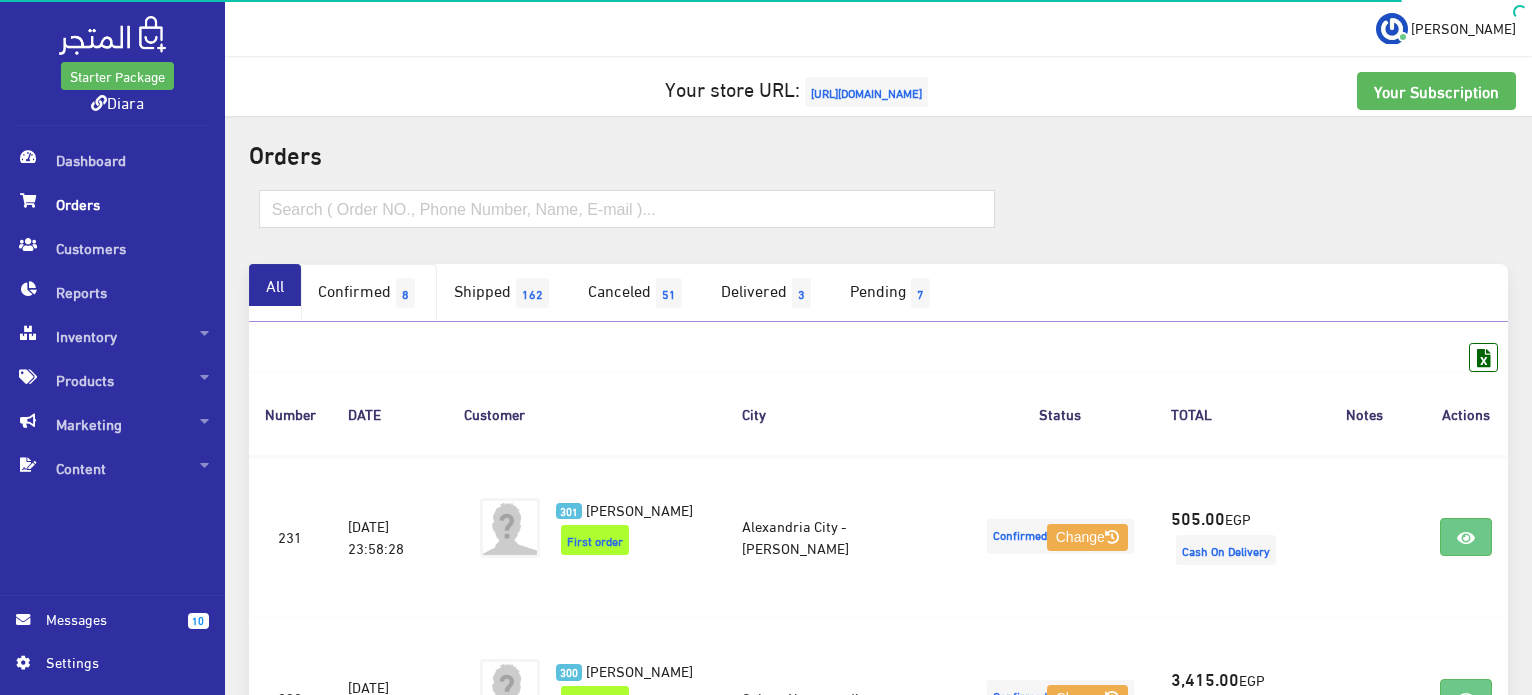 click on "Confirmed
8" at bounding box center (369, 293) 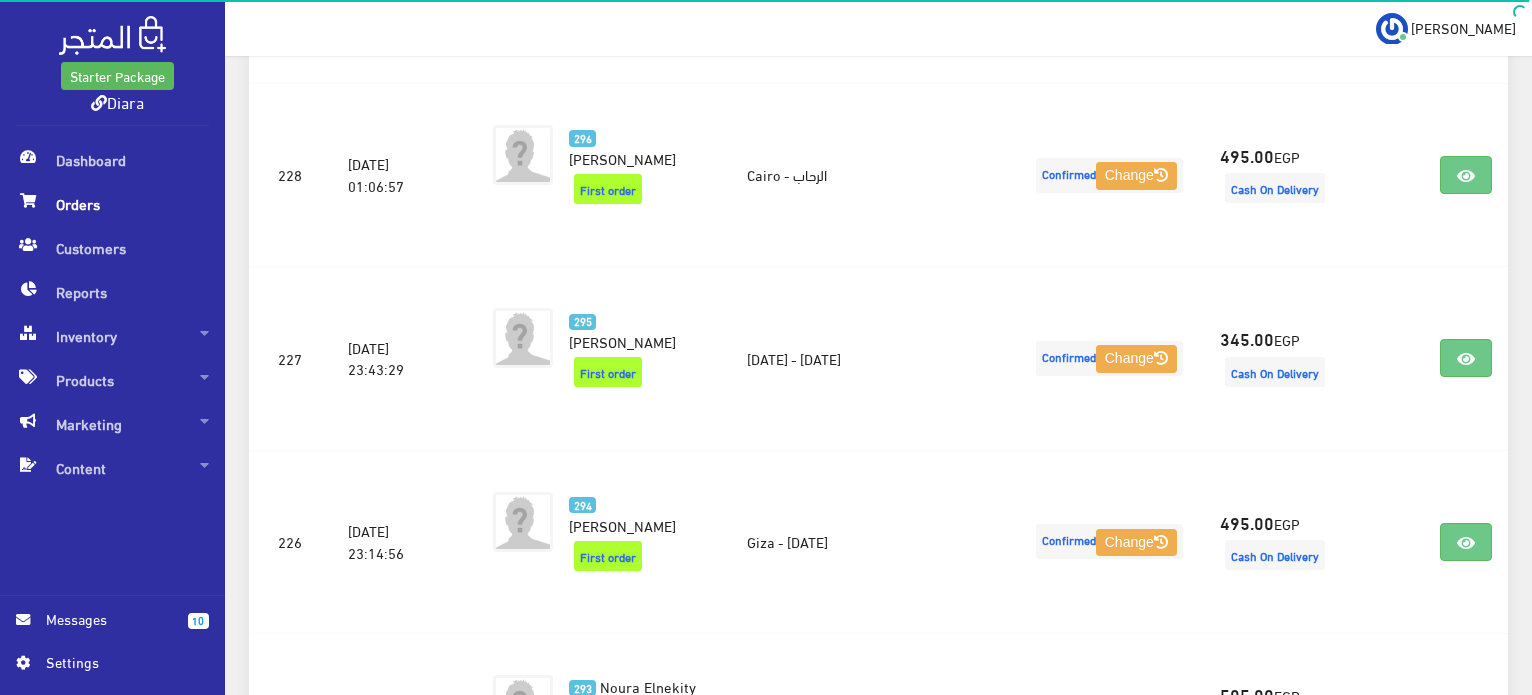 scroll, scrollTop: 1000, scrollLeft: 0, axis: vertical 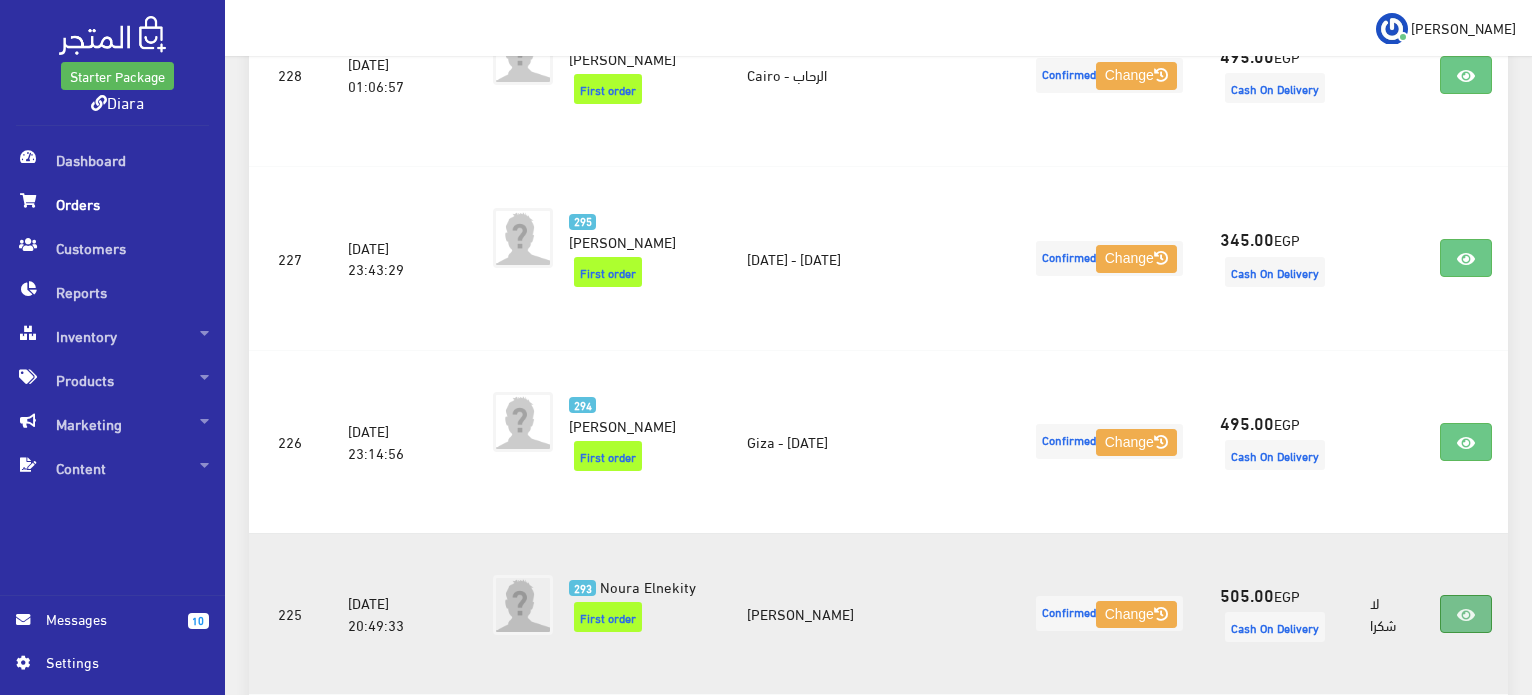 click at bounding box center [1466, 614] 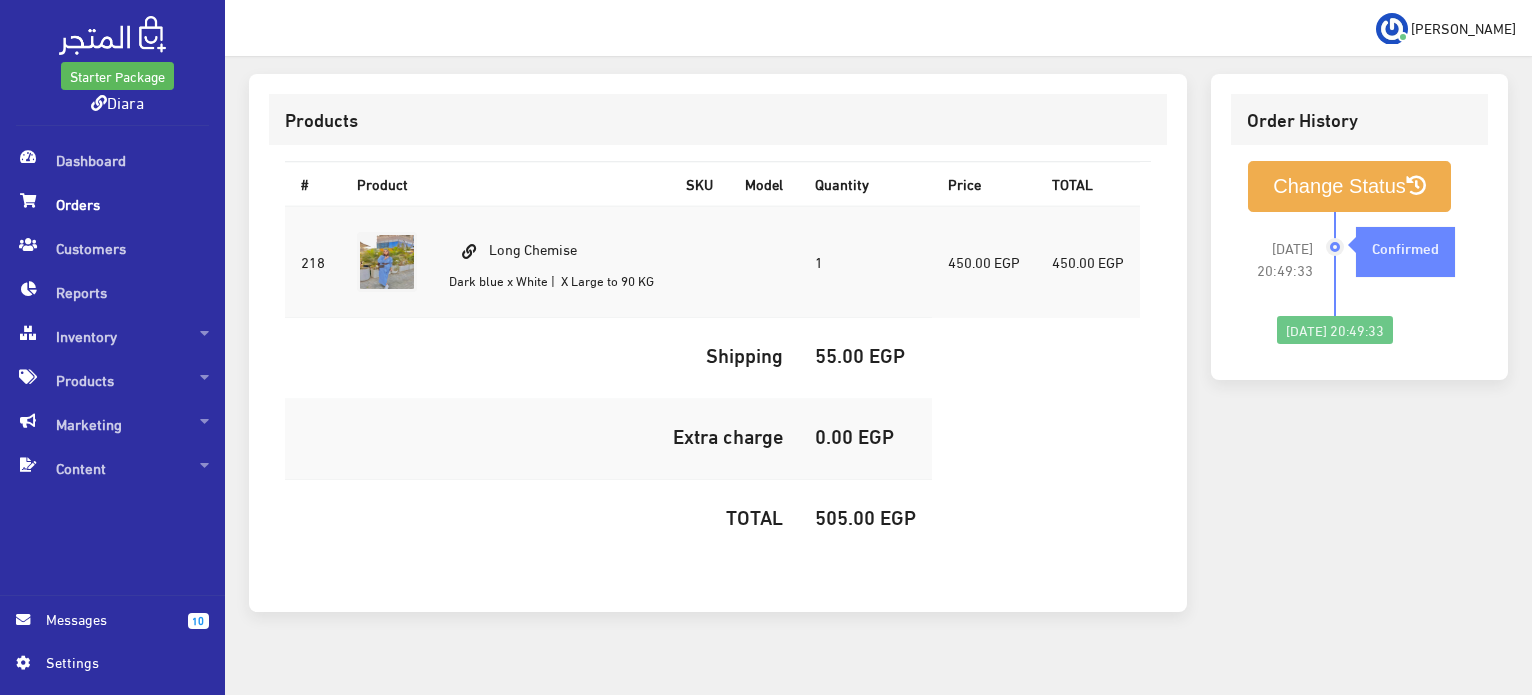 scroll, scrollTop: 0, scrollLeft: 0, axis: both 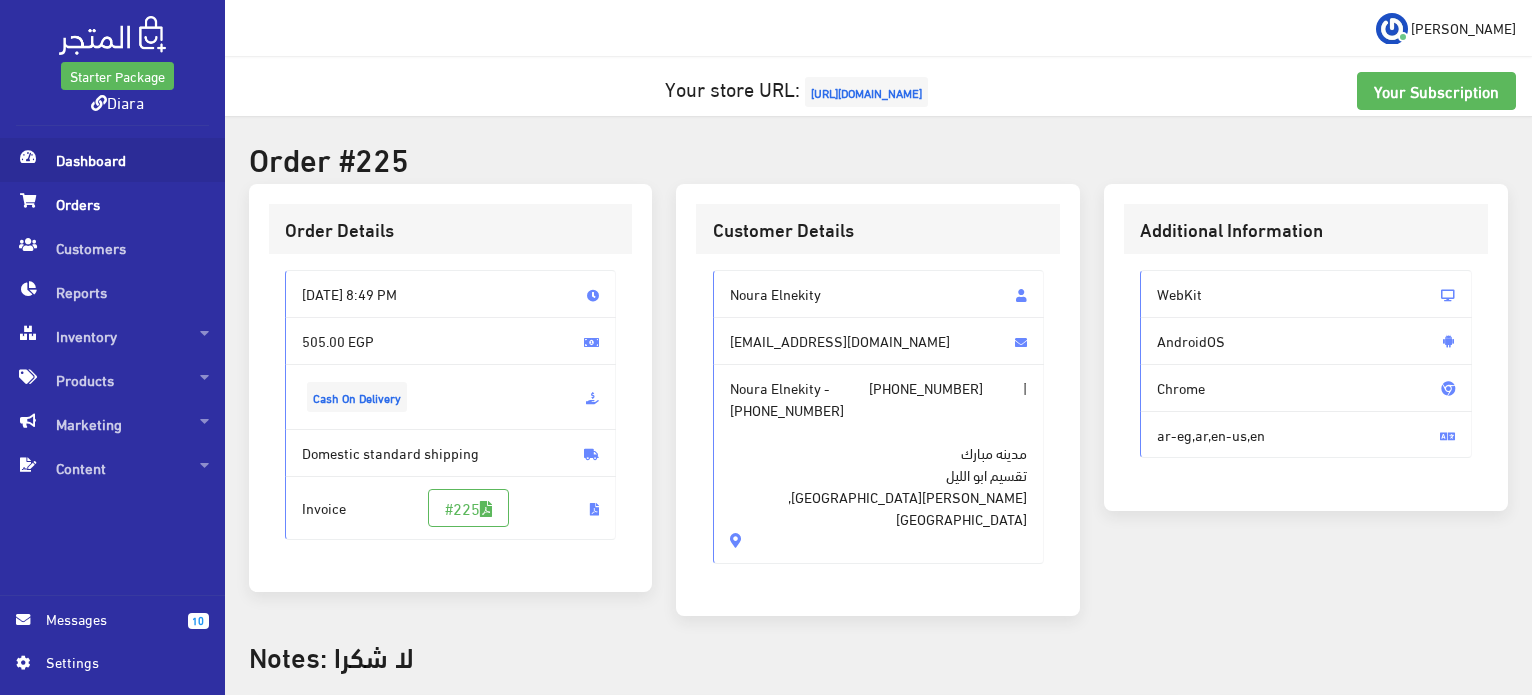 click on "Dashboard" at bounding box center [112, 160] 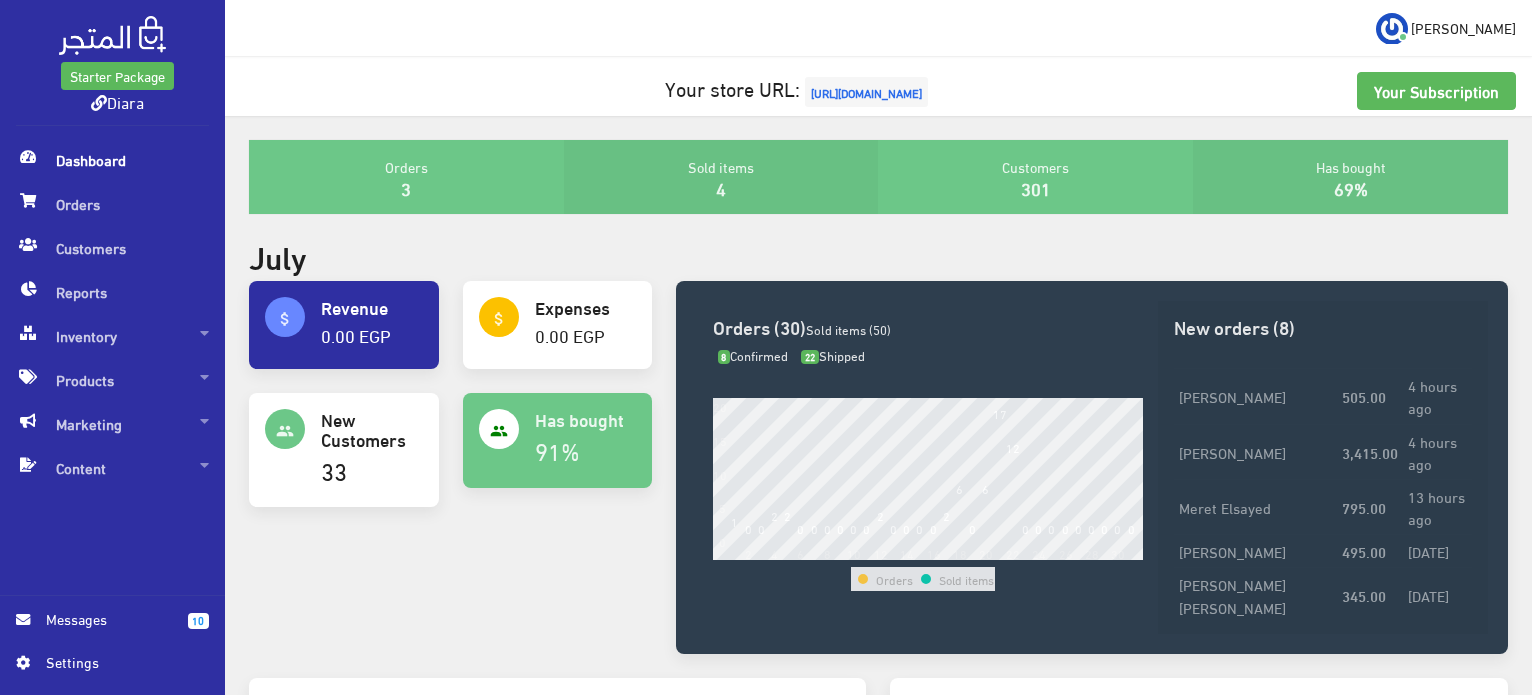 click on "Sold items (50)" at bounding box center (848, 329) 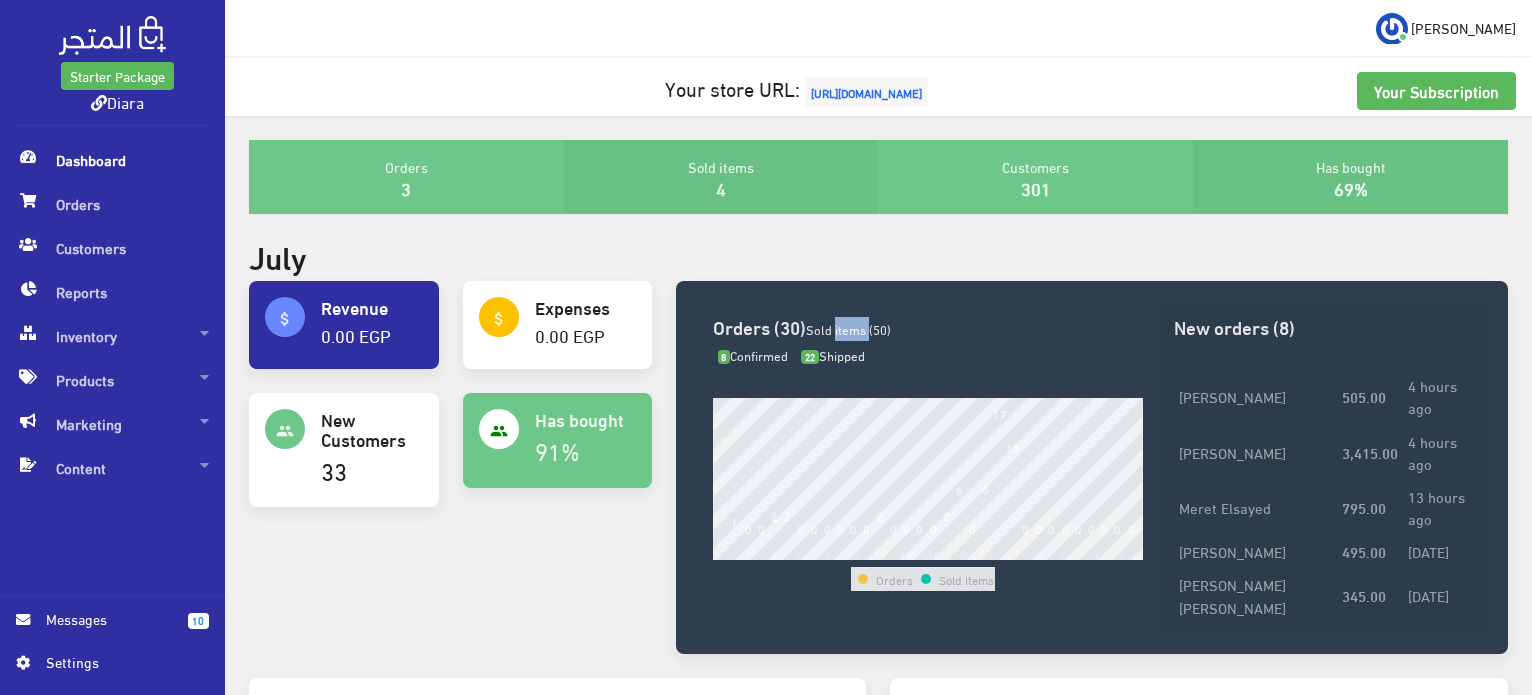 click on "Sold items (50)" at bounding box center (848, 329) 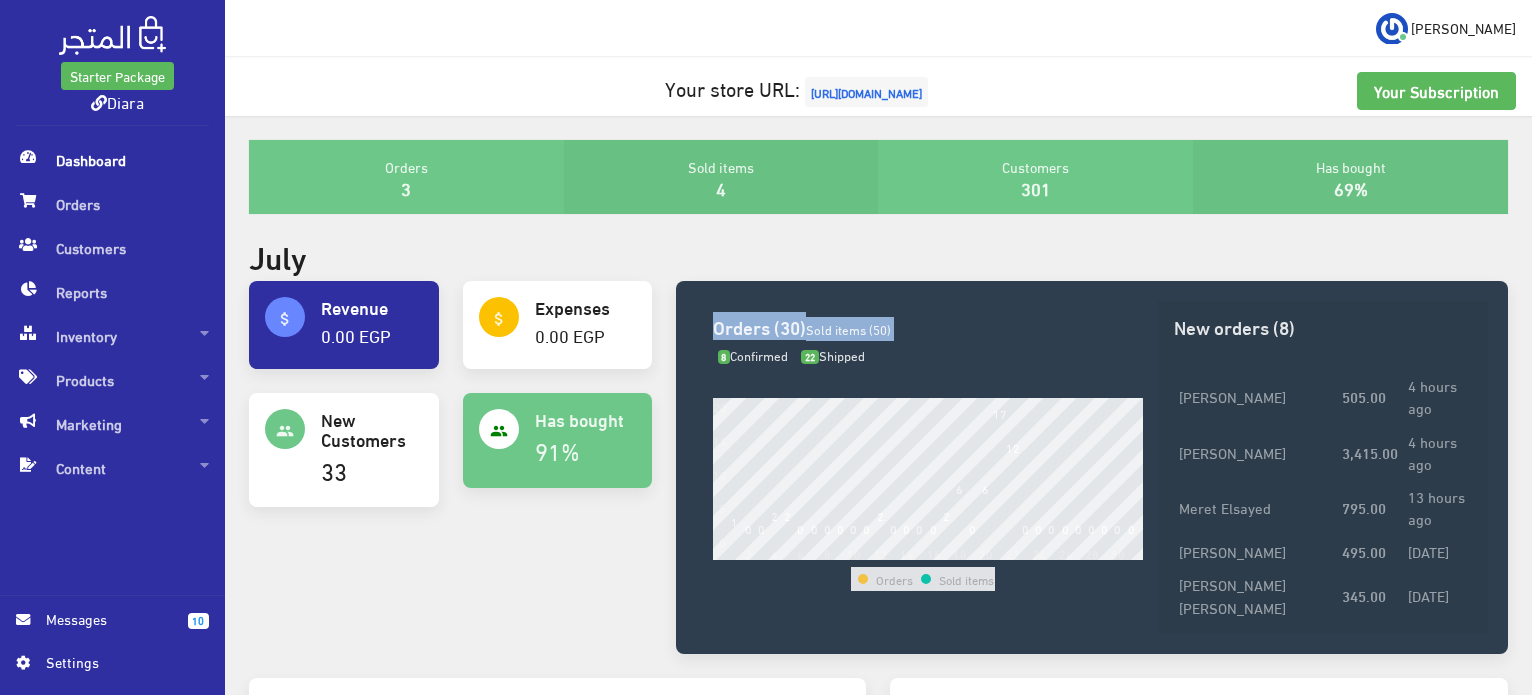 click on "Sold items (50)" at bounding box center [848, 329] 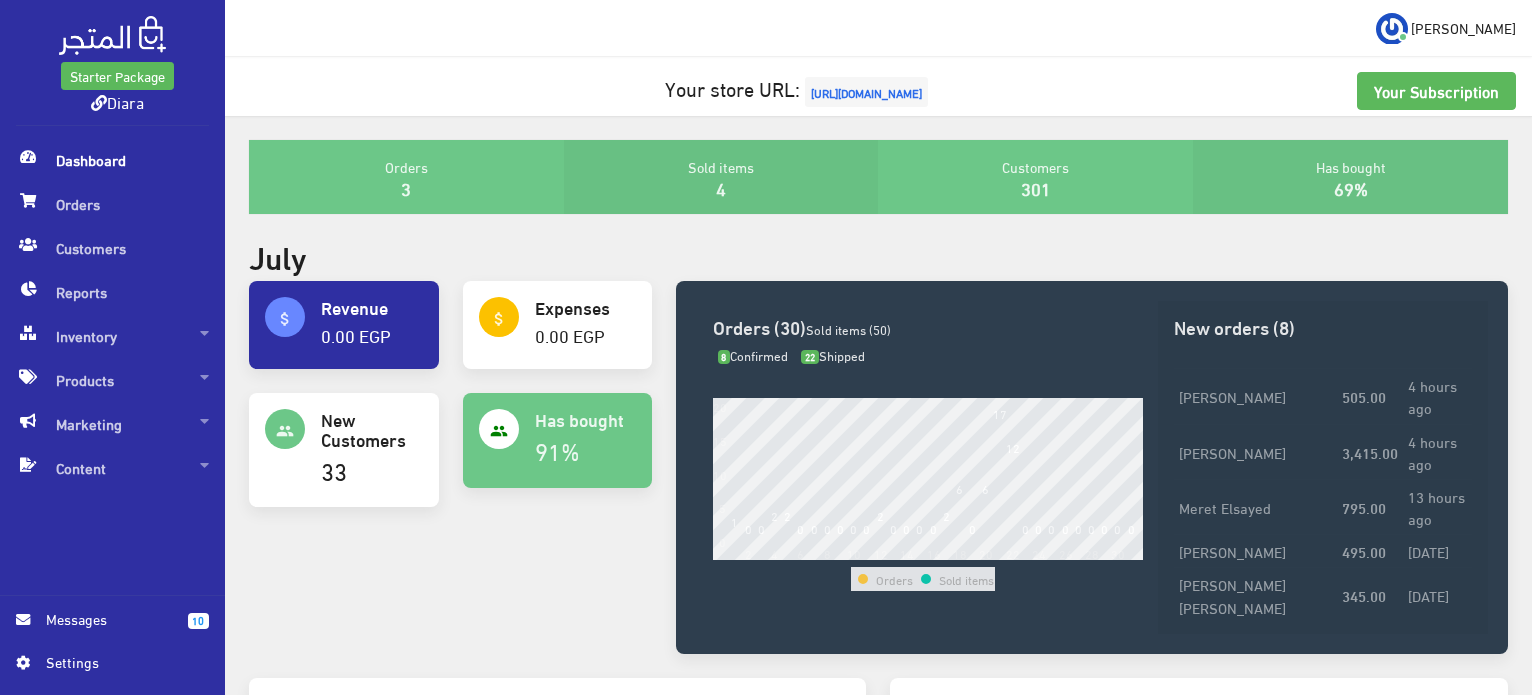 click on "Orders
3
Sold items
4
Customers
301
Has bought
69%" at bounding box center (878, 189) 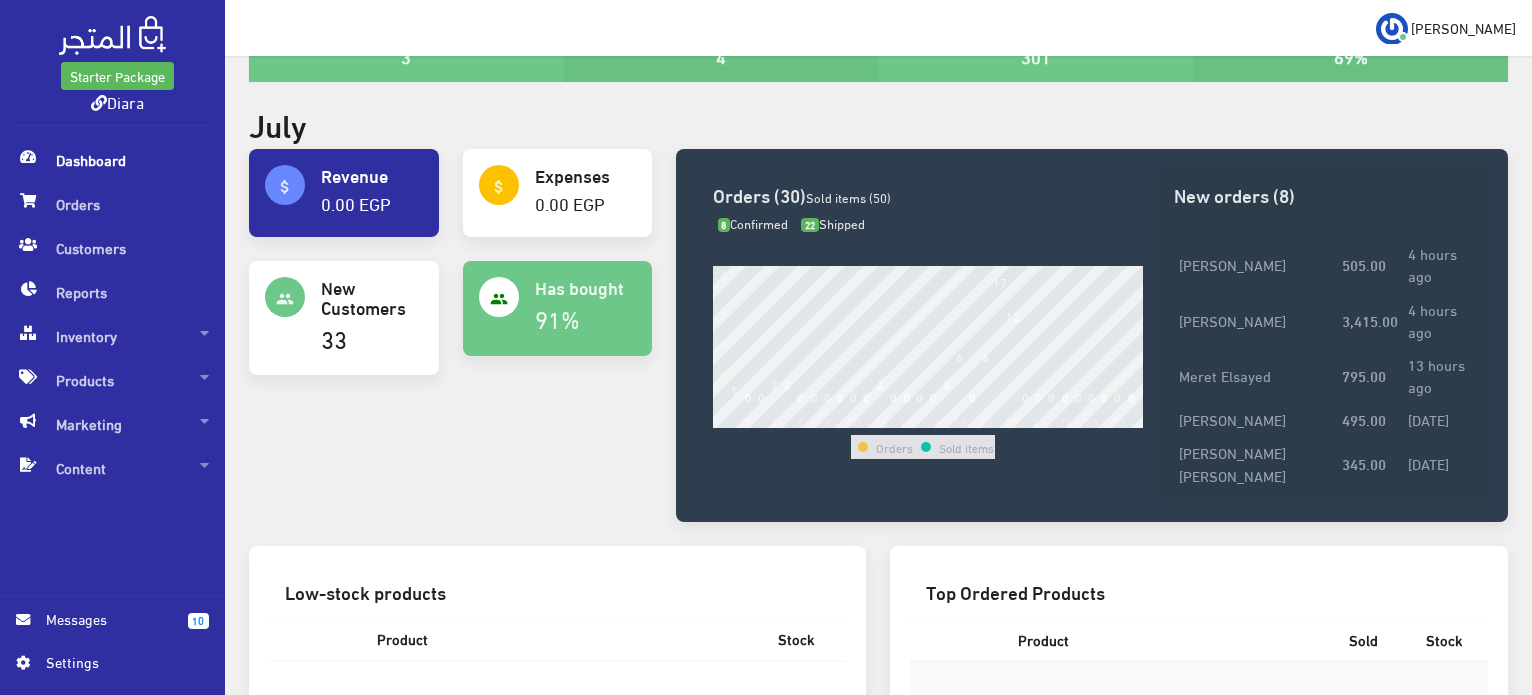 scroll, scrollTop: 0, scrollLeft: 0, axis: both 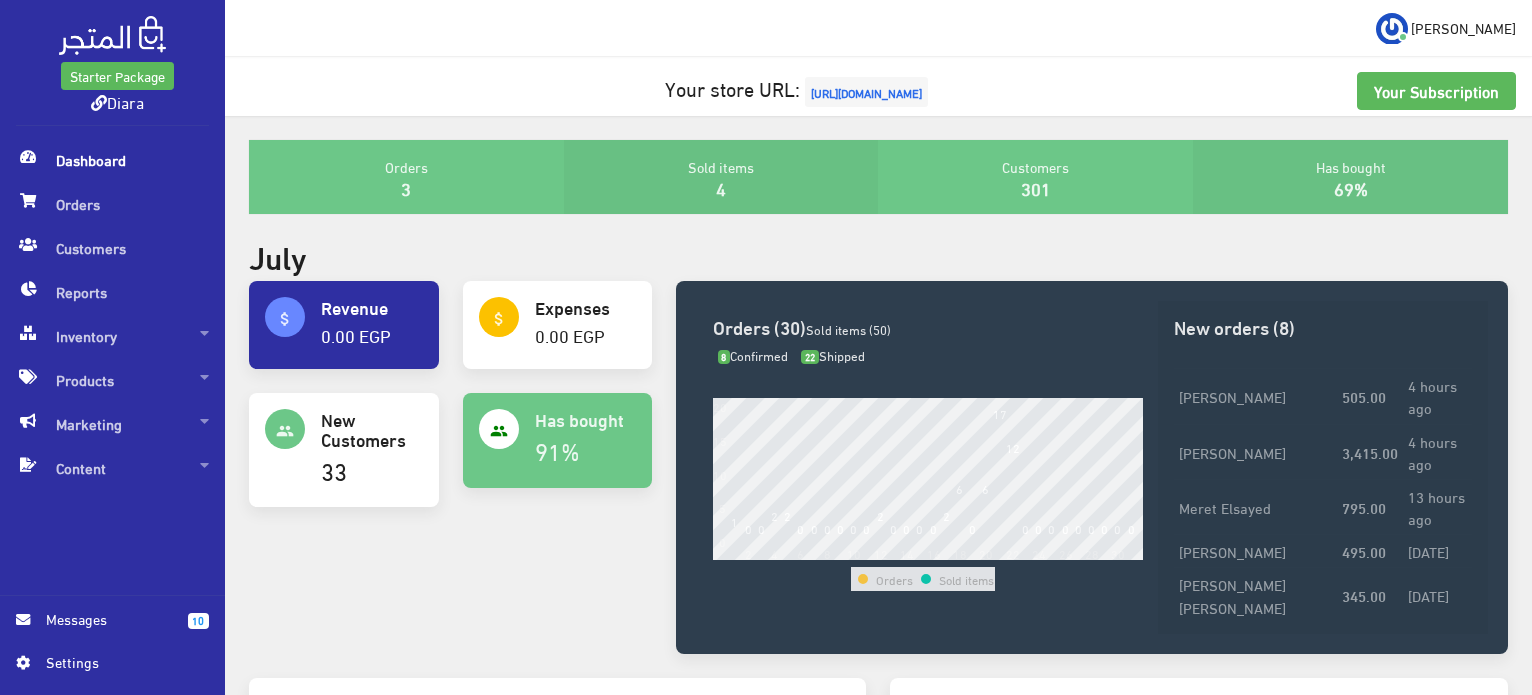 drag, startPoint x: 432, startPoint y: 24, endPoint x: 421, endPoint y: 31, distance: 13.038404 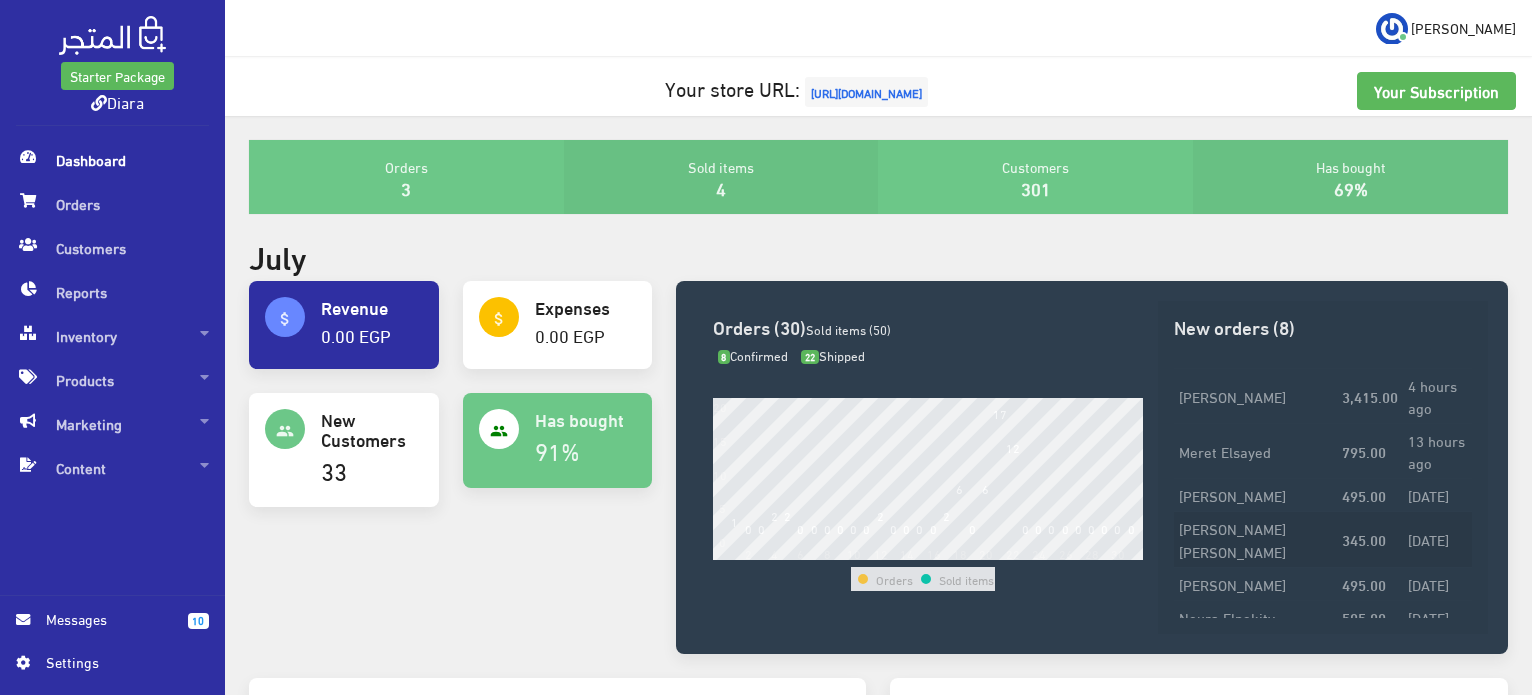 scroll, scrollTop: 0, scrollLeft: 0, axis: both 